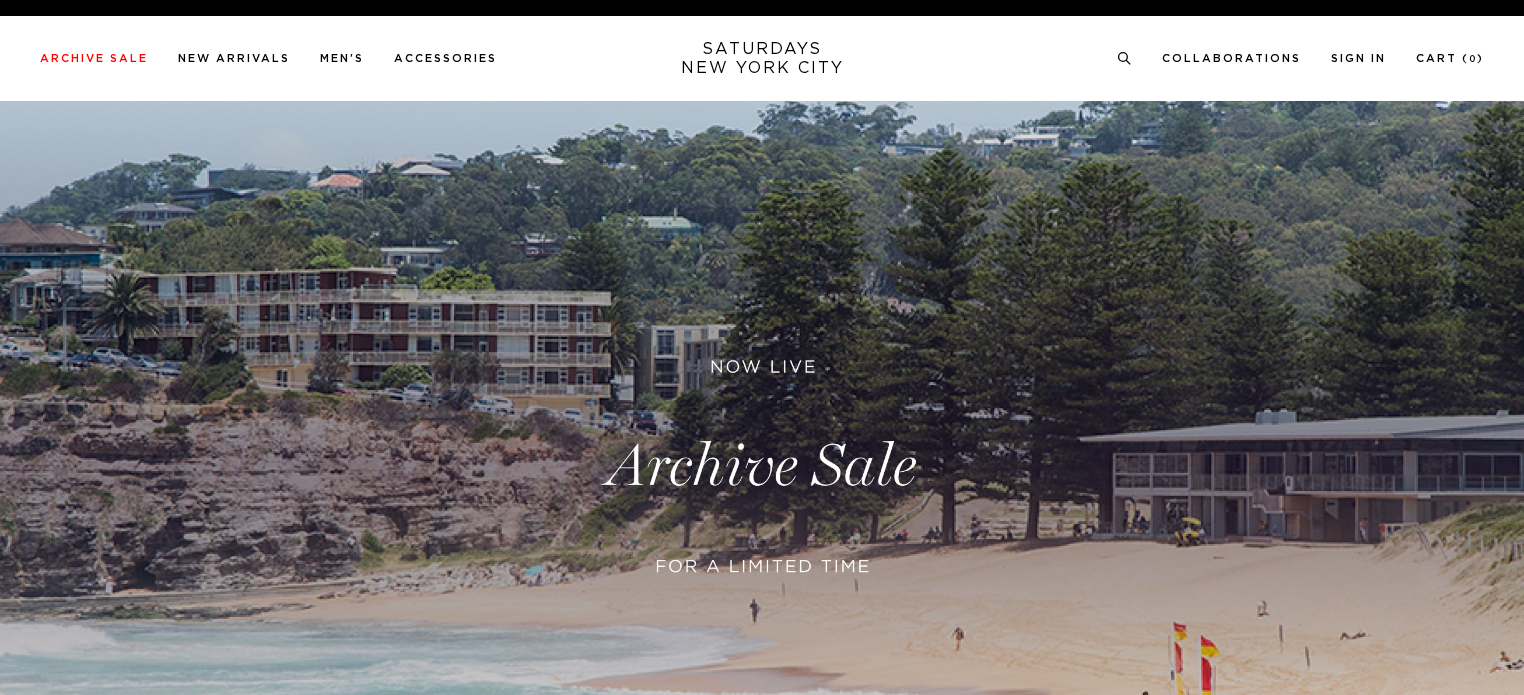 scroll, scrollTop: 0, scrollLeft: 0, axis: both 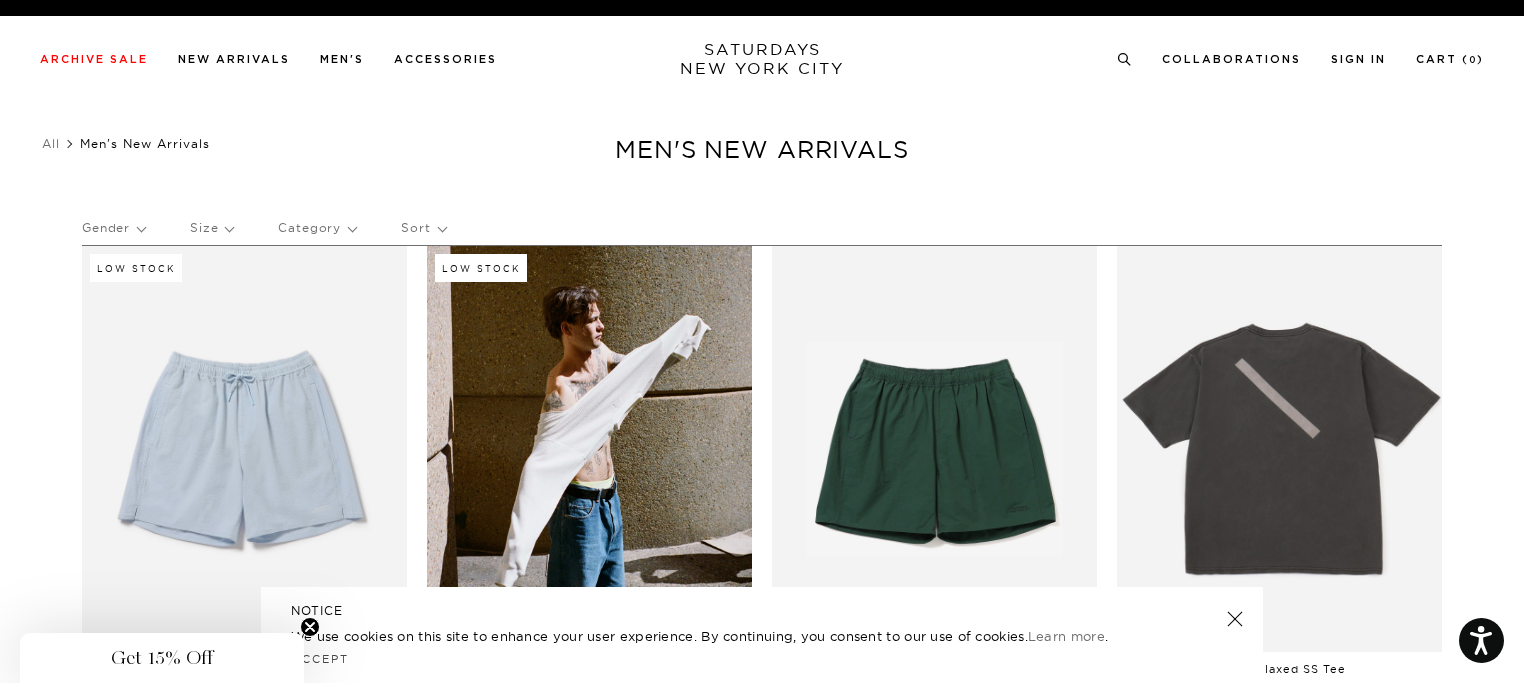click on "SATURDAYS   NEW YORK CITY" at bounding box center (762, 59) 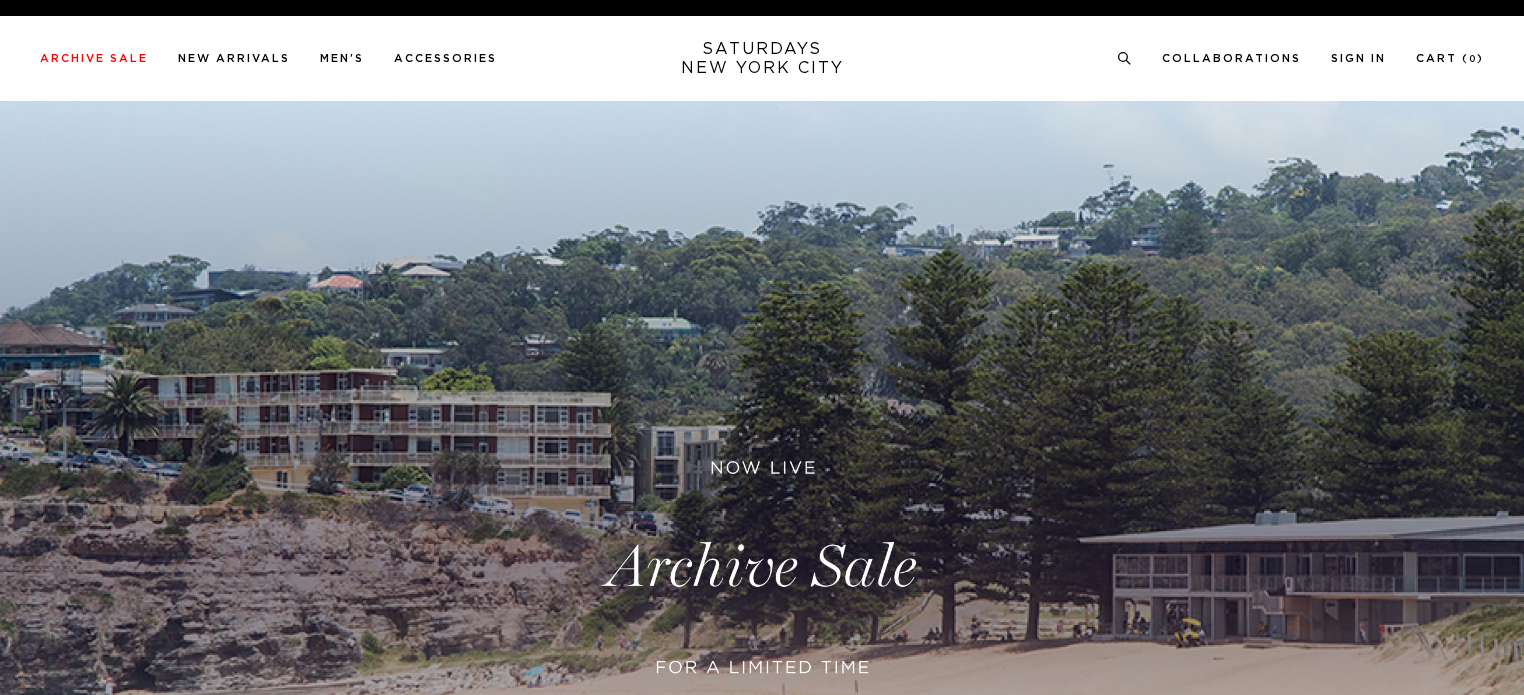 scroll, scrollTop: 0, scrollLeft: 0, axis: both 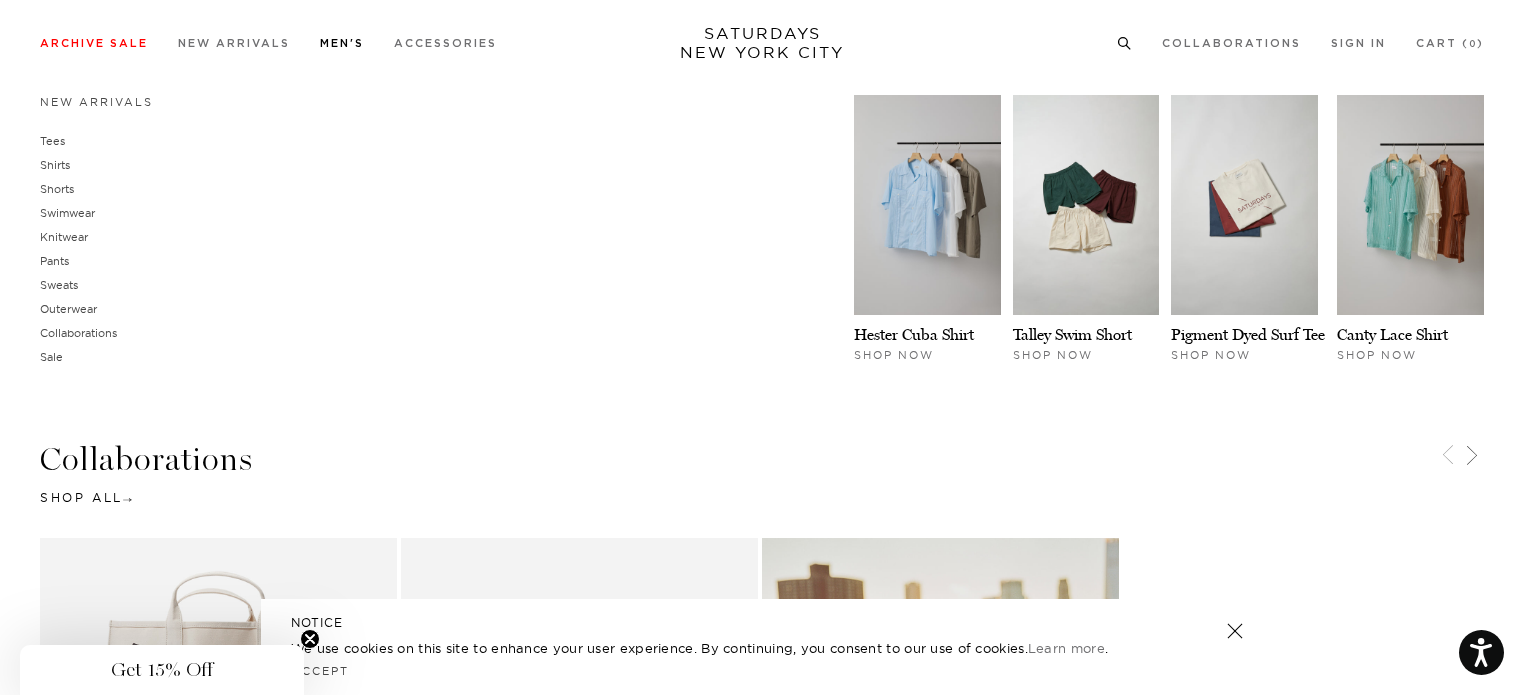click on "Men's" at bounding box center [342, 43] 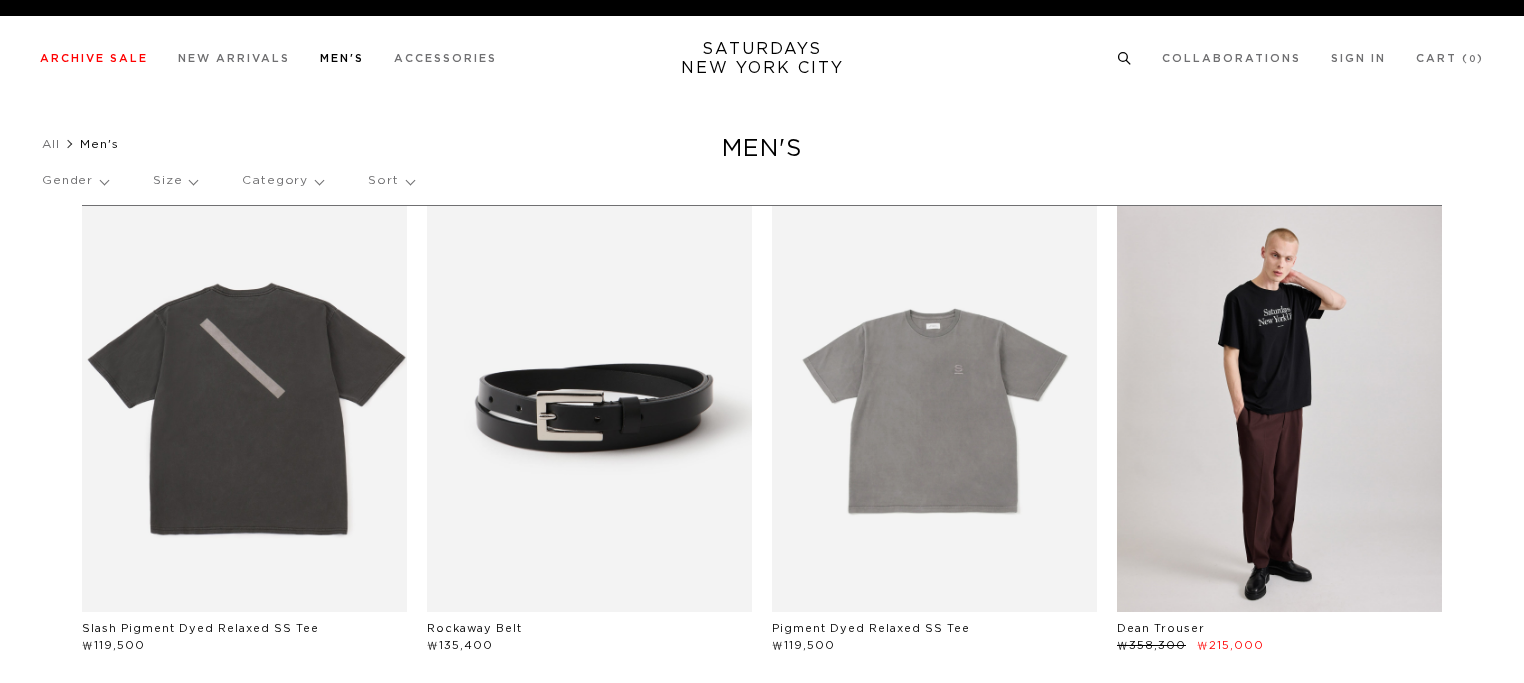 scroll, scrollTop: 0, scrollLeft: 0, axis: both 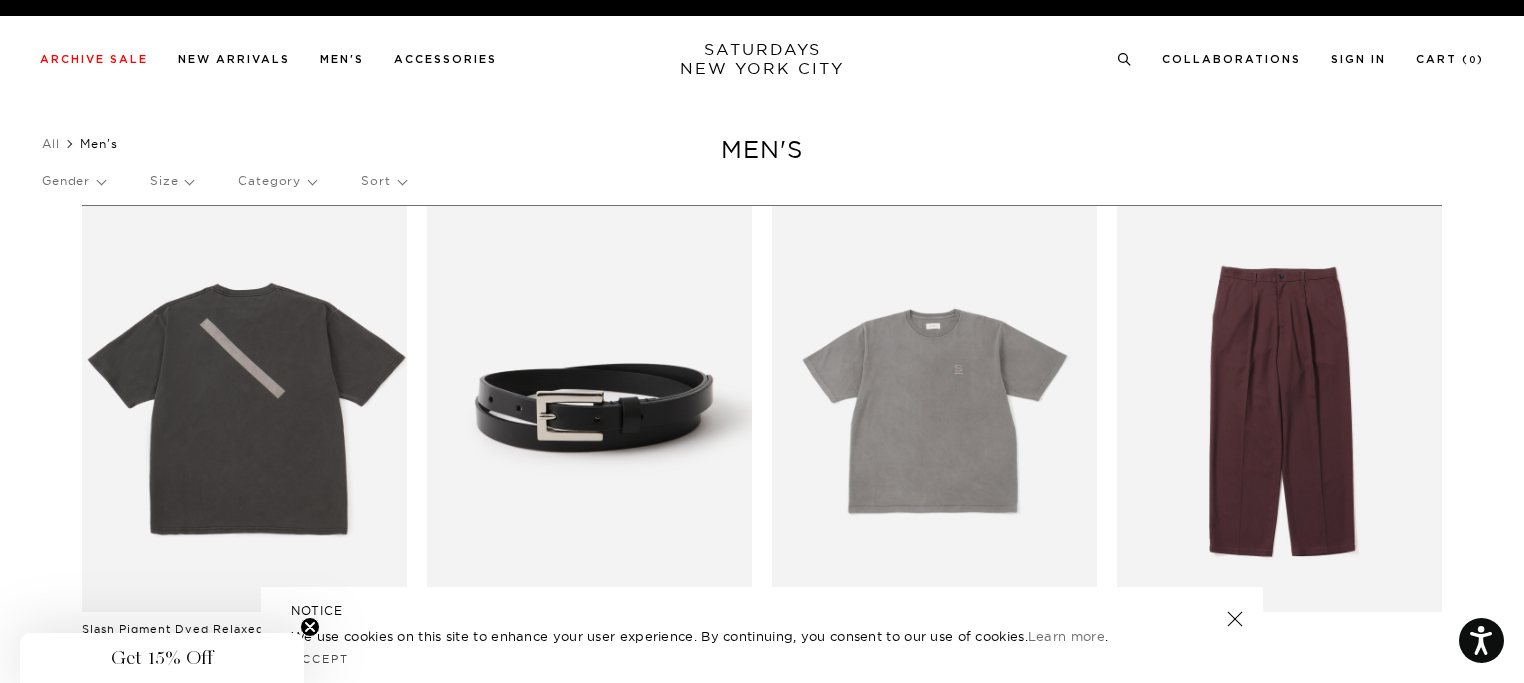 click at bounding box center (1279, 409) 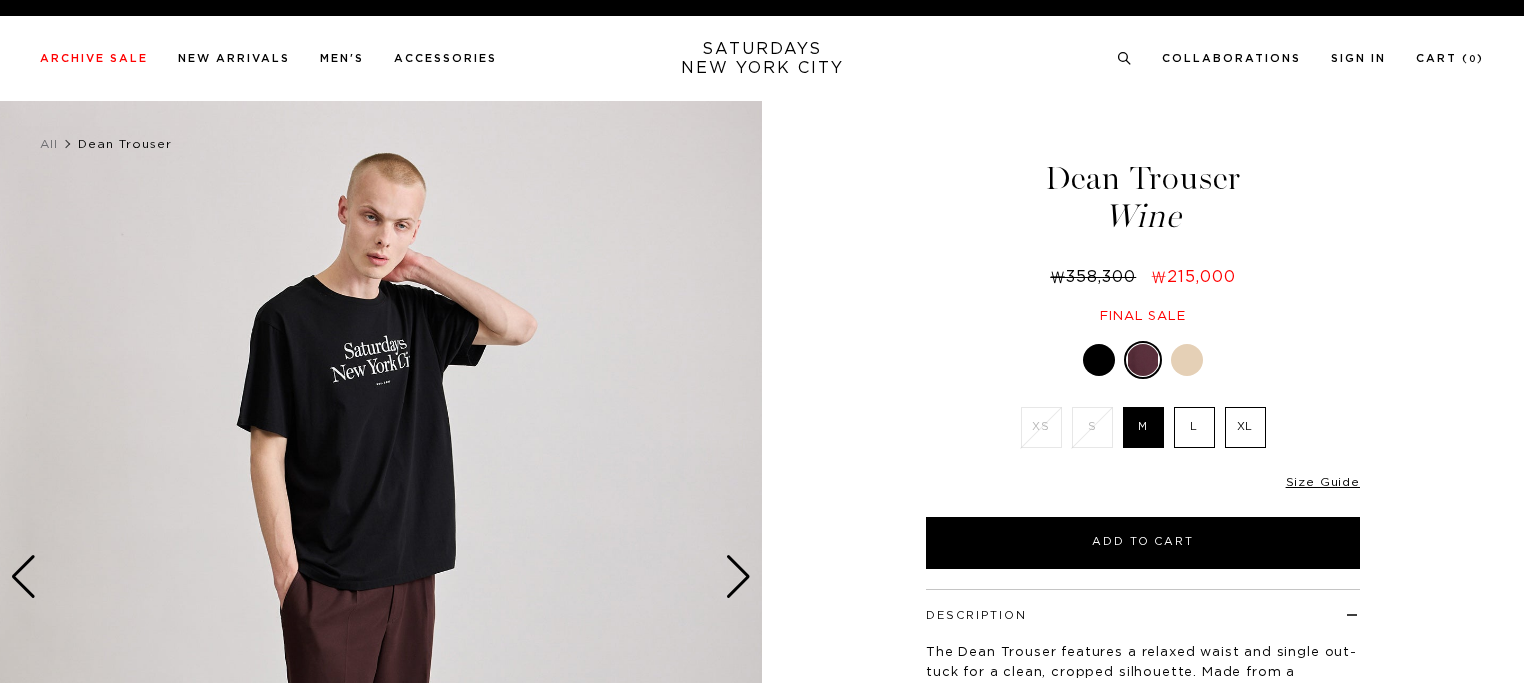 scroll, scrollTop: 0, scrollLeft: 0, axis: both 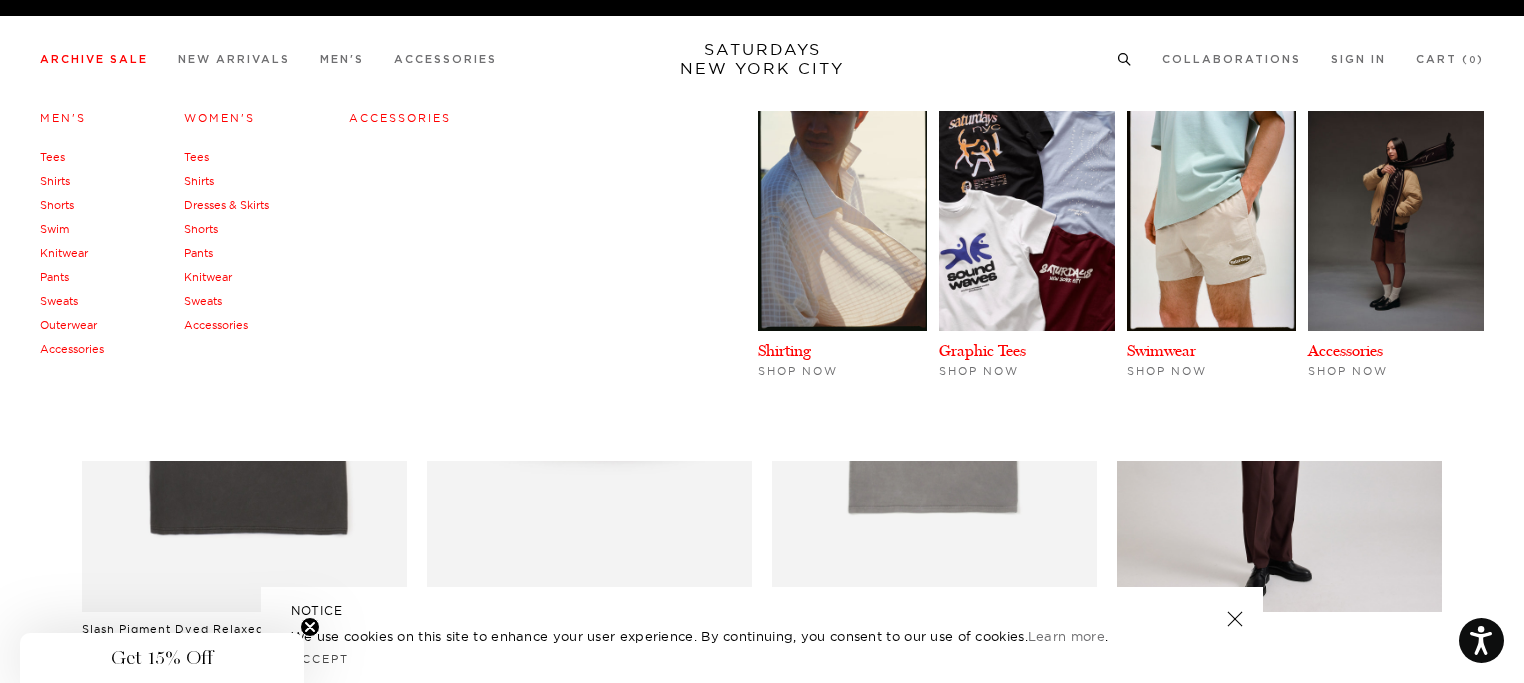 click on "Outerwear" at bounding box center [68, 325] 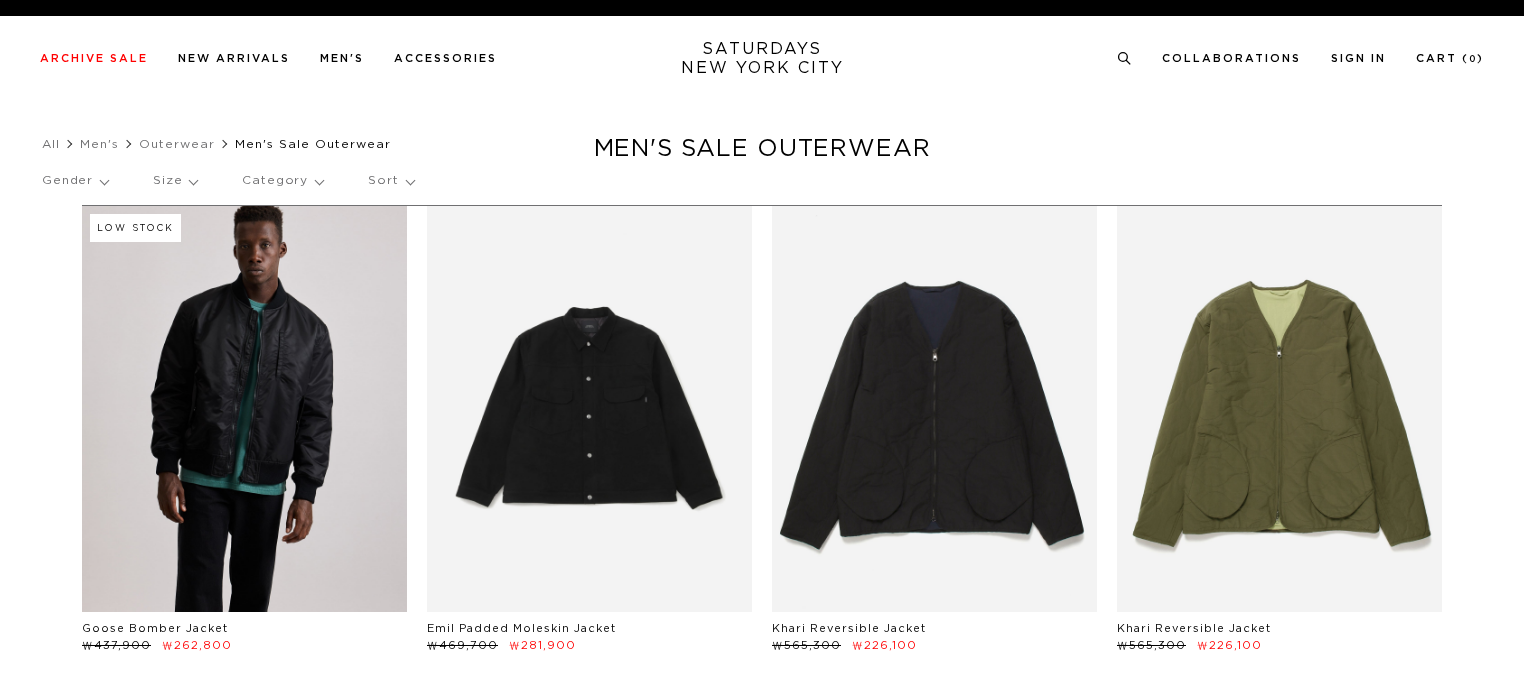 scroll, scrollTop: 0, scrollLeft: 0, axis: both 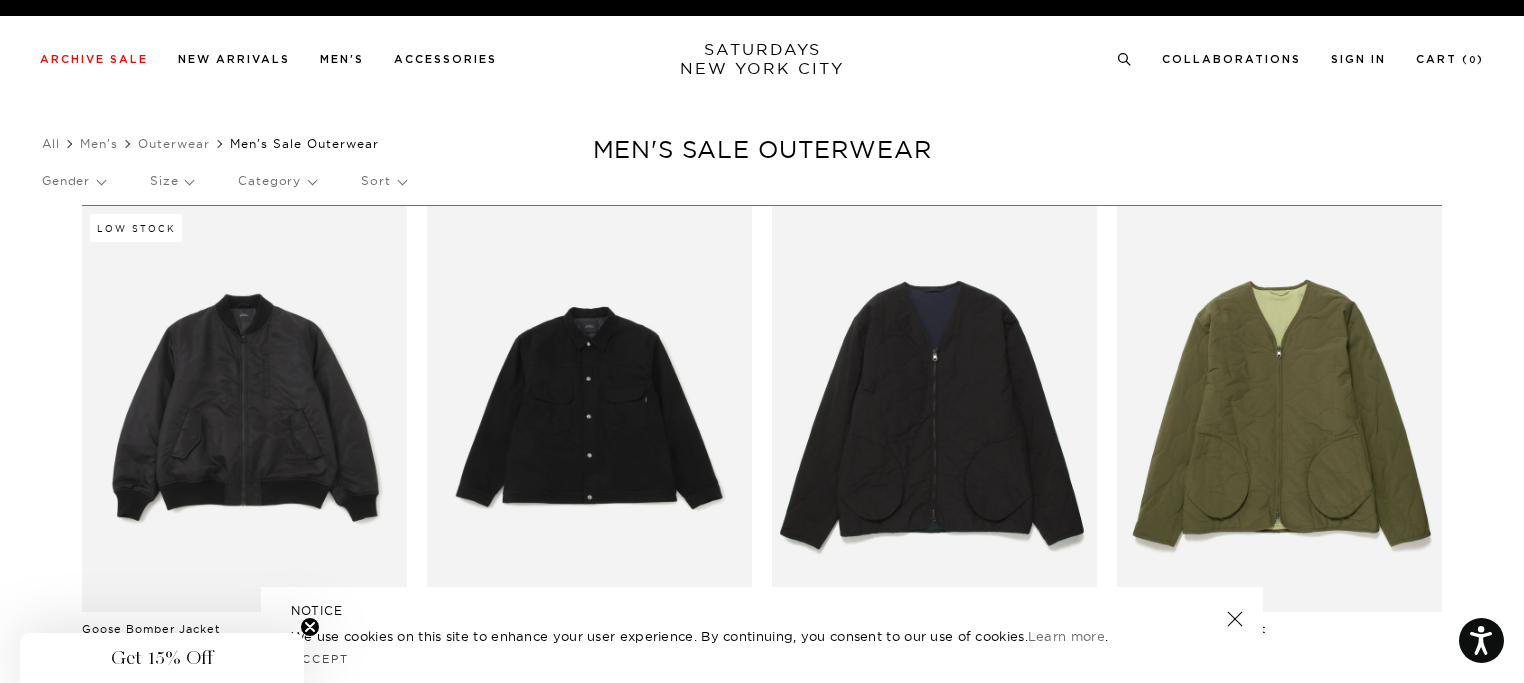 drag, startPoint x: 627, startPoint y: 29, endPoint x: 863, endPoint y: 86, distance: 242.78592 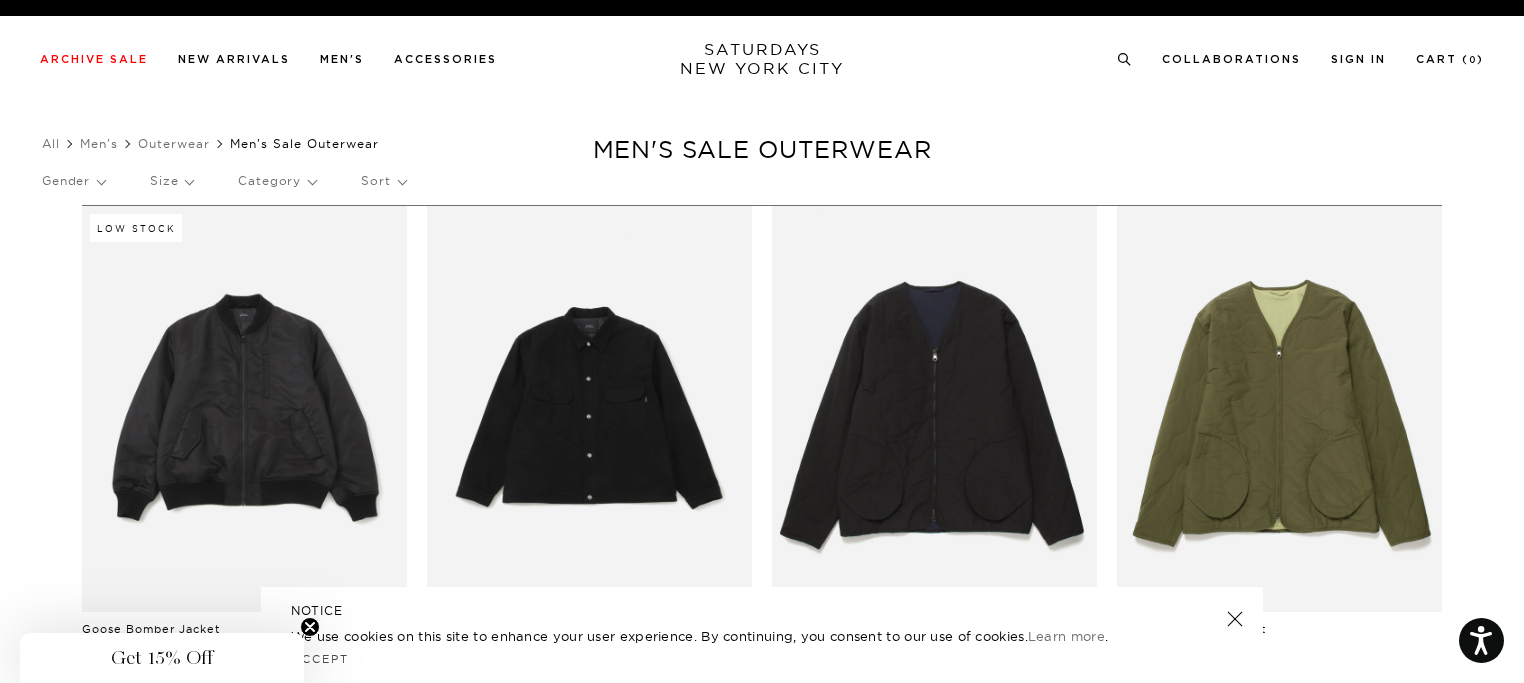 drag, startPoint x: 860, startPoint y: 99, endPoint x: 684, endPoint y: 32, distance: 188.32153 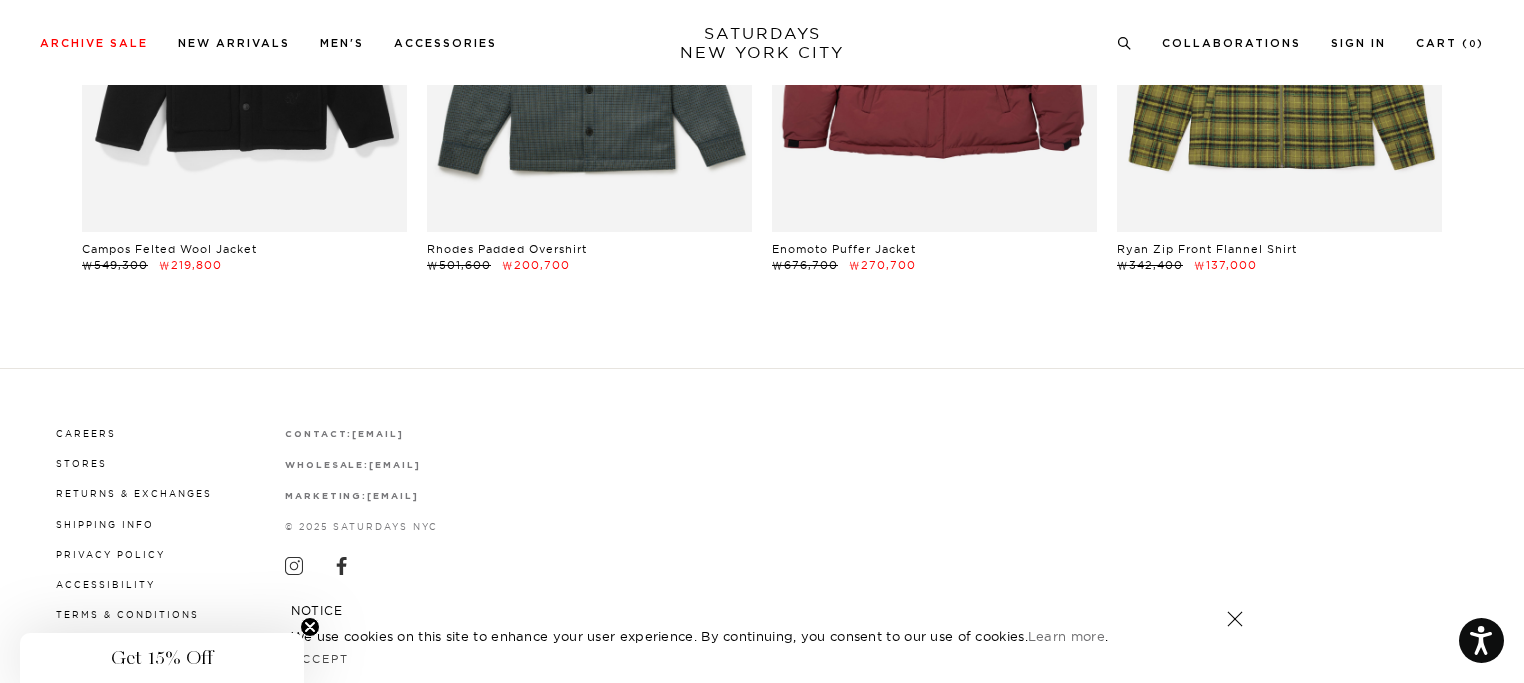 scroll, scrollTop: 5286, scrollLeft: 0, axis: vertical 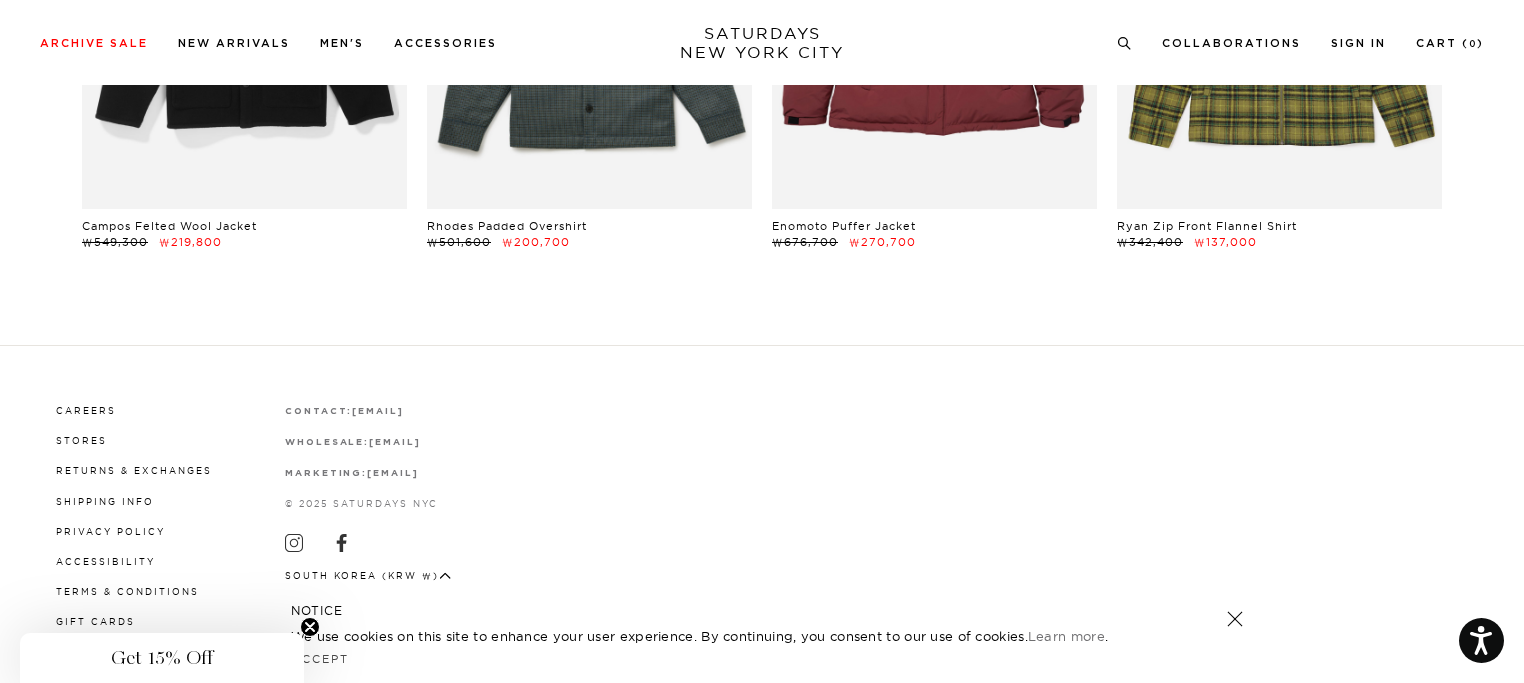 click on "Careers
Stores
Returns & Exchanges
Shipping Info
Privacy Policy
Accessibility
Terms & Conditions
Gift Cards" at bounding box center (762, 515) 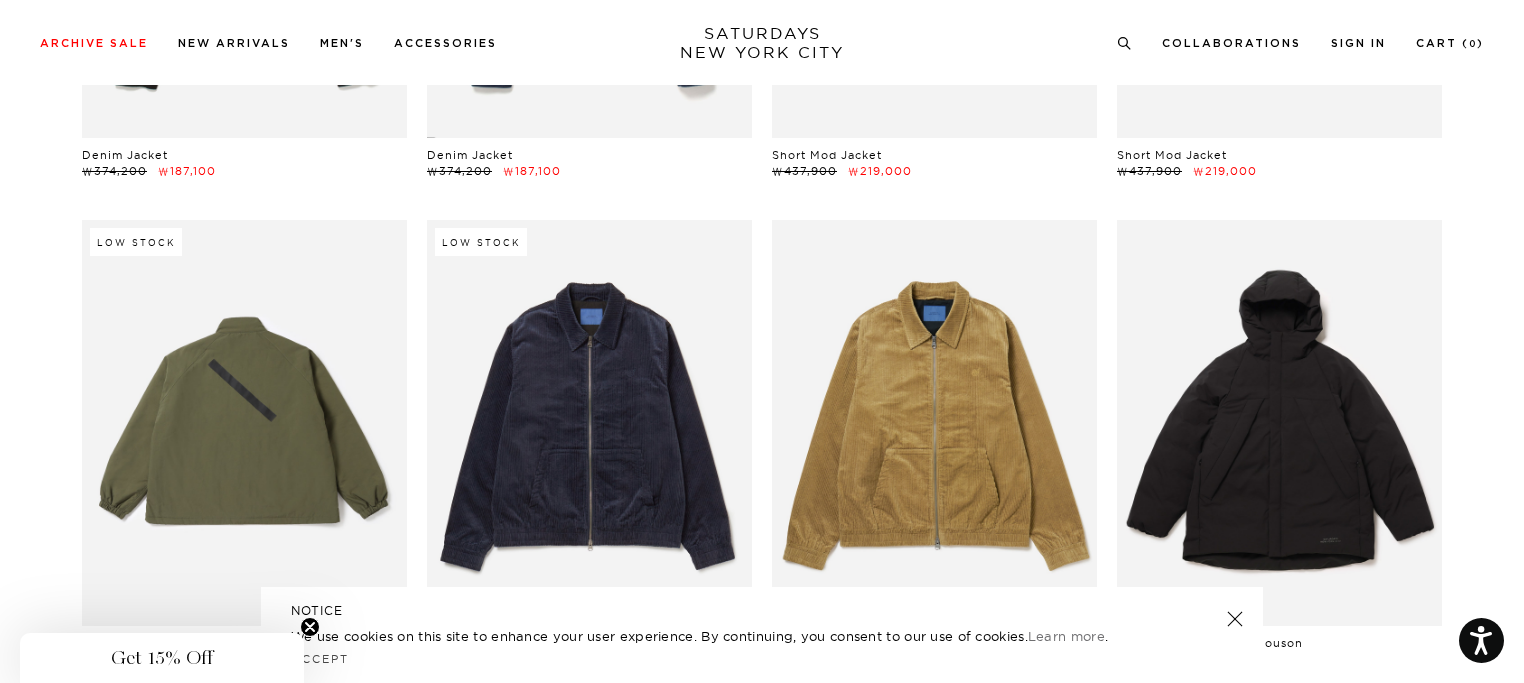scroll, scrollTop: 0, scrollLeft: 0, axis: both 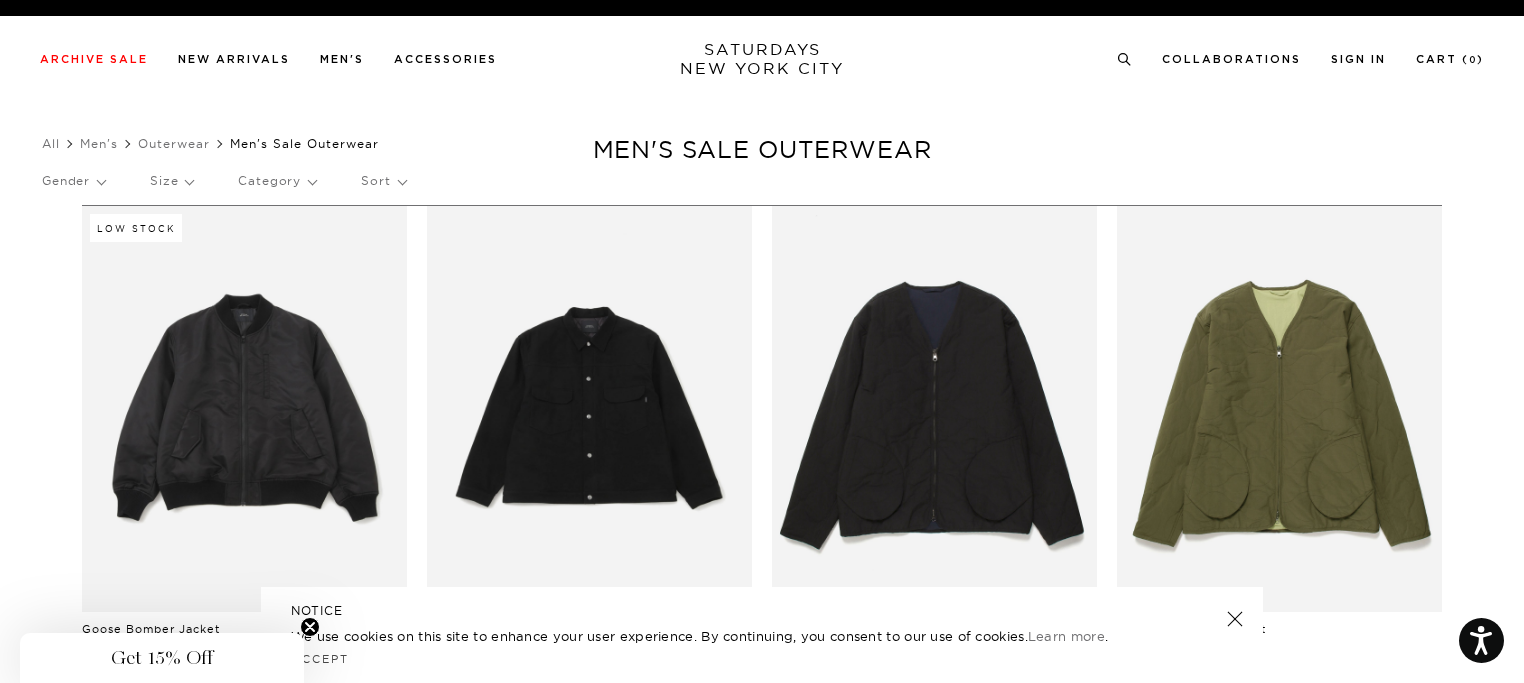 drag, startPoint x: 809, startPoint y: 73, endPoint x: 708, endPoint y: 35, distance: 107.912 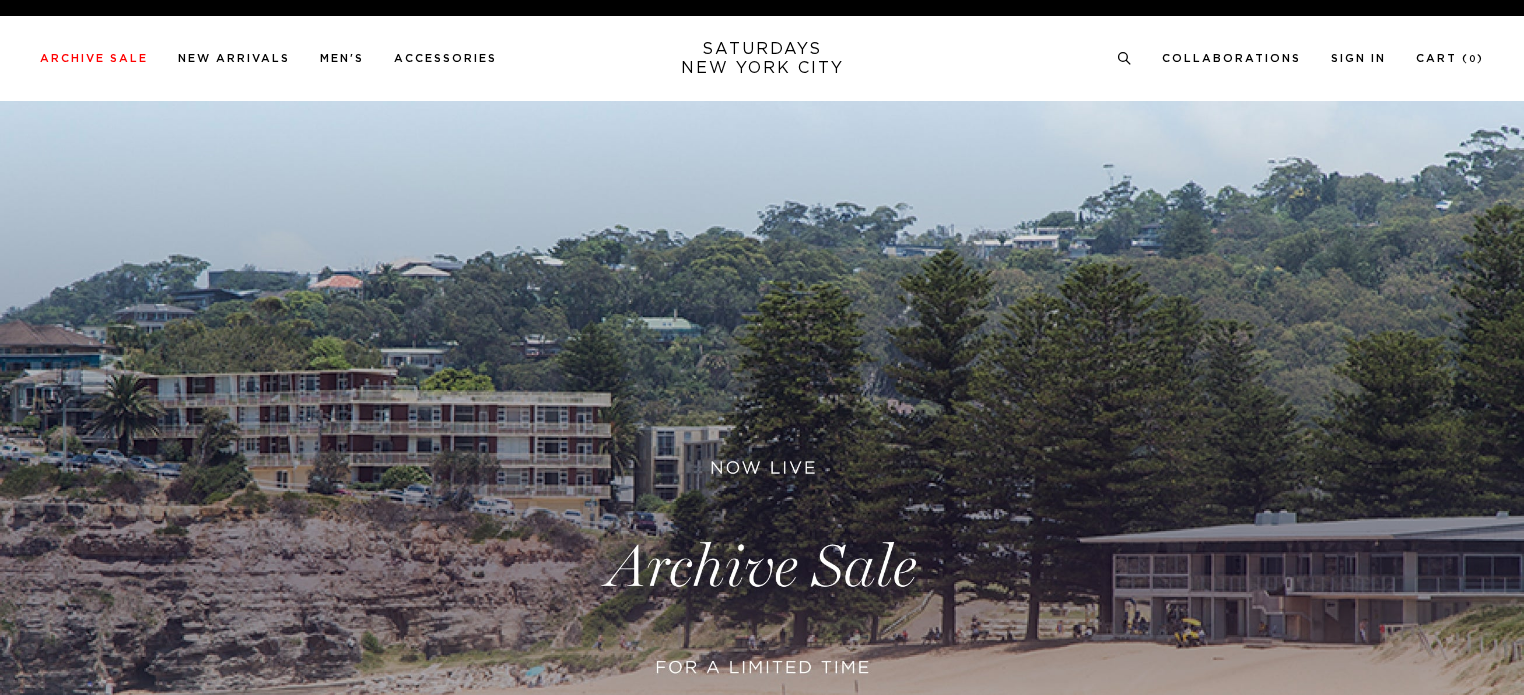 scroll, scrollTop: 0, scrollLeft: 0, axis: both 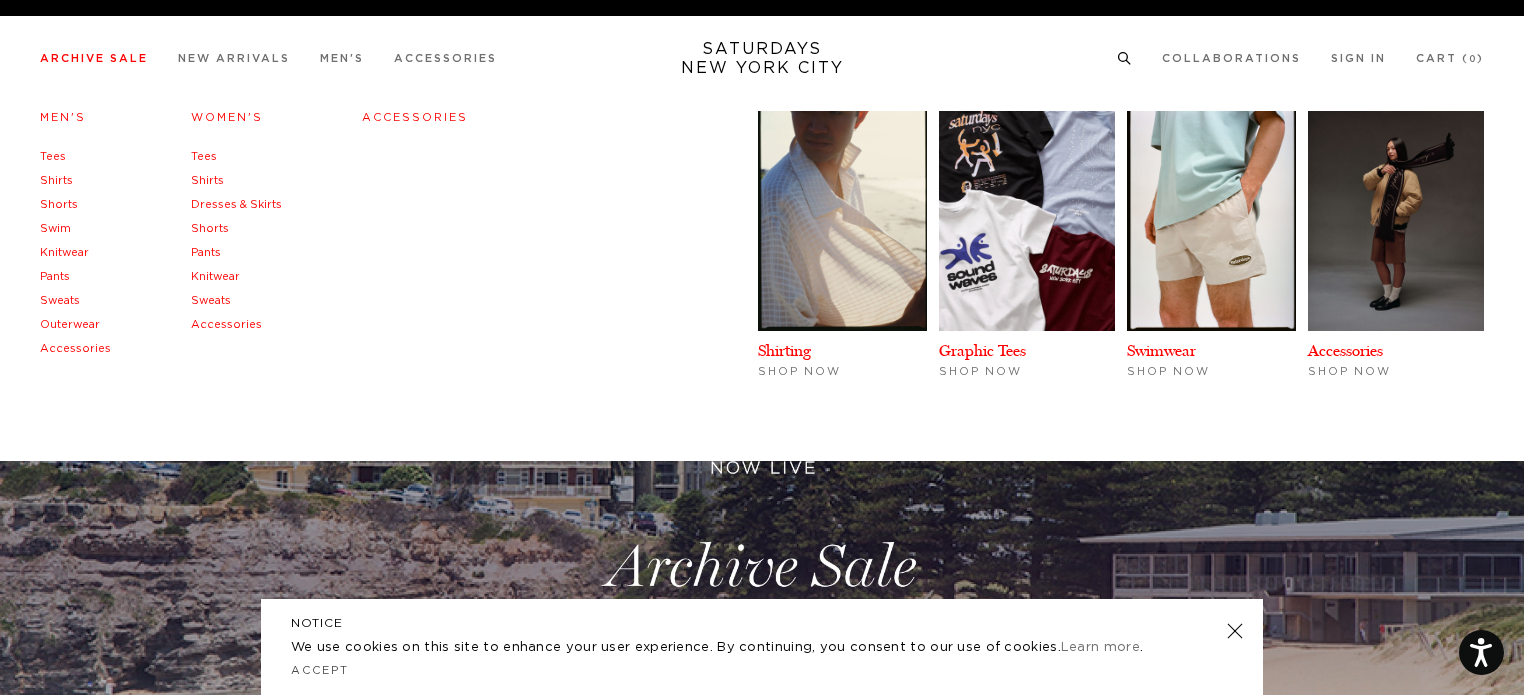 click on "Tees" at bounding box center (53, 156) 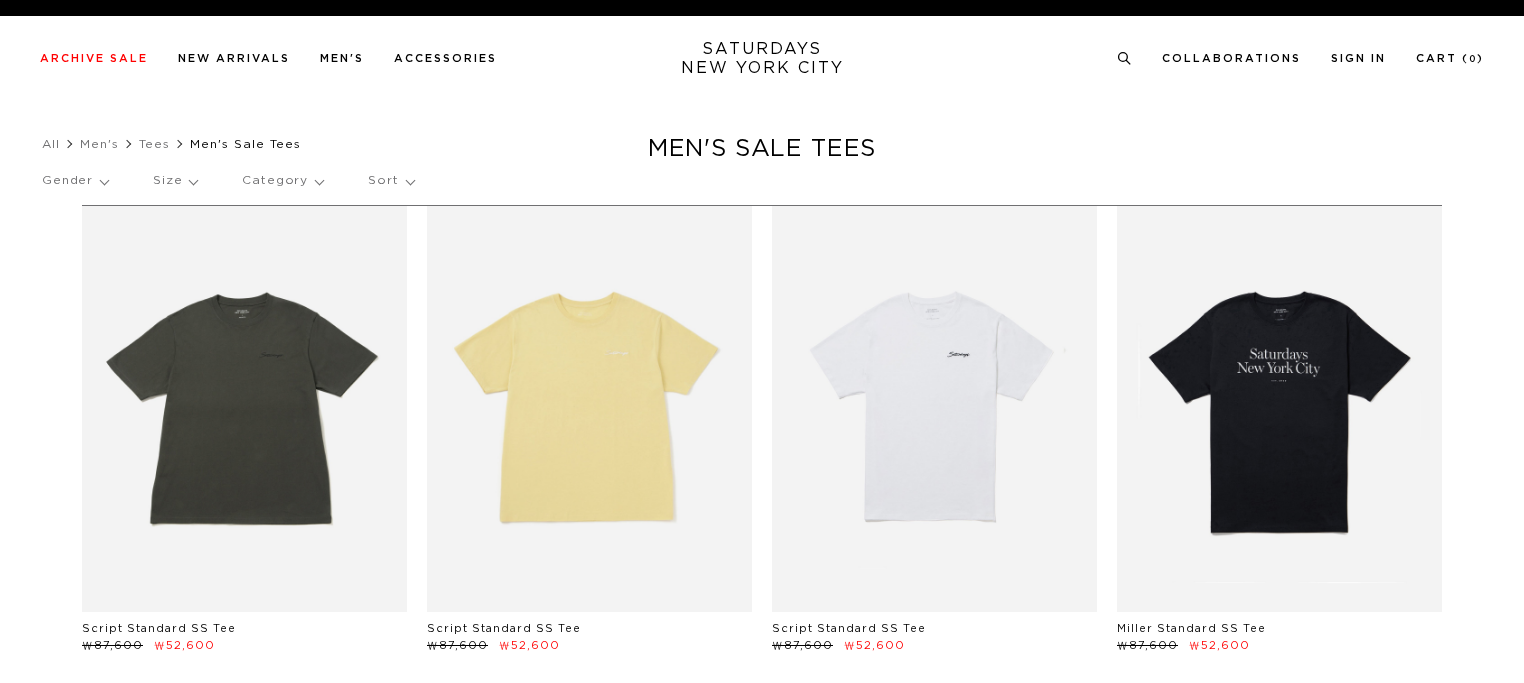 scroll, scrollTop: 0, scrollLeft: 0, axis: both 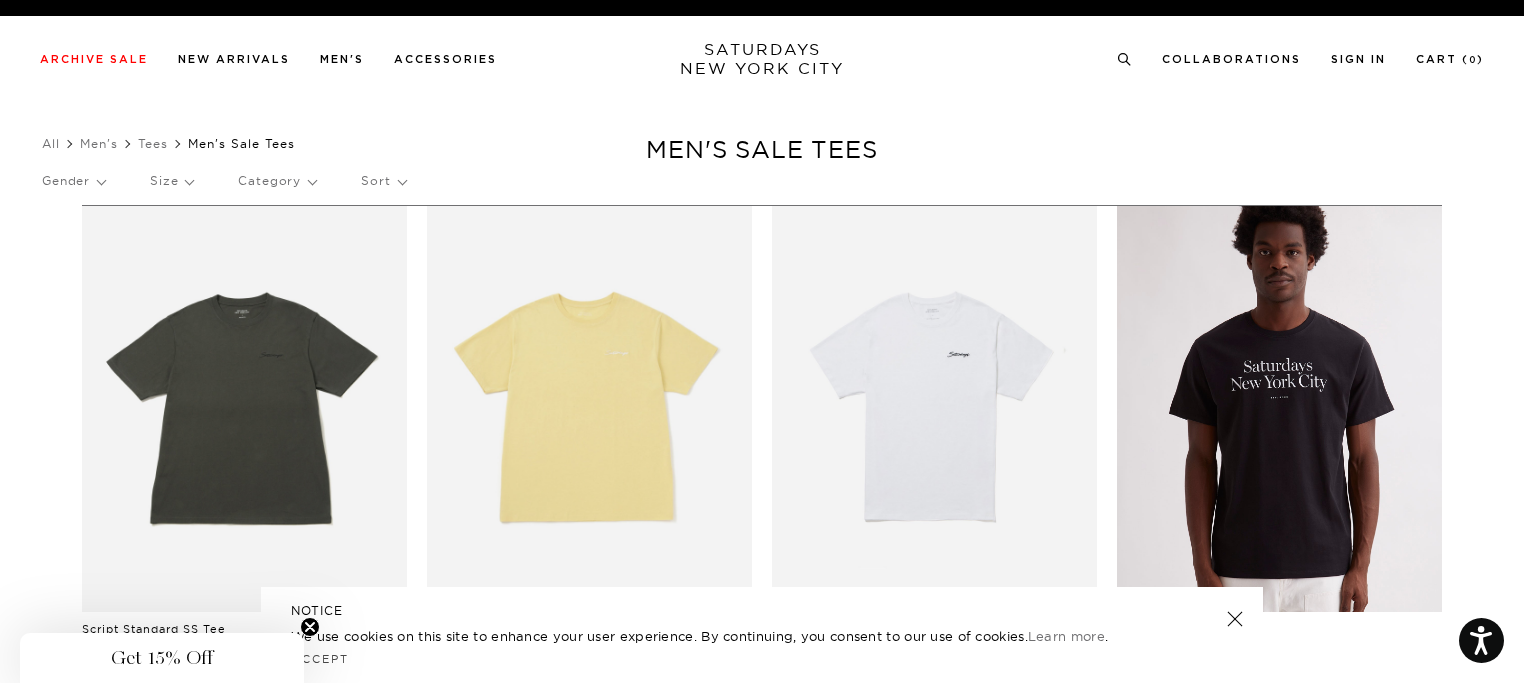 click at bounding box center (1279, 409) 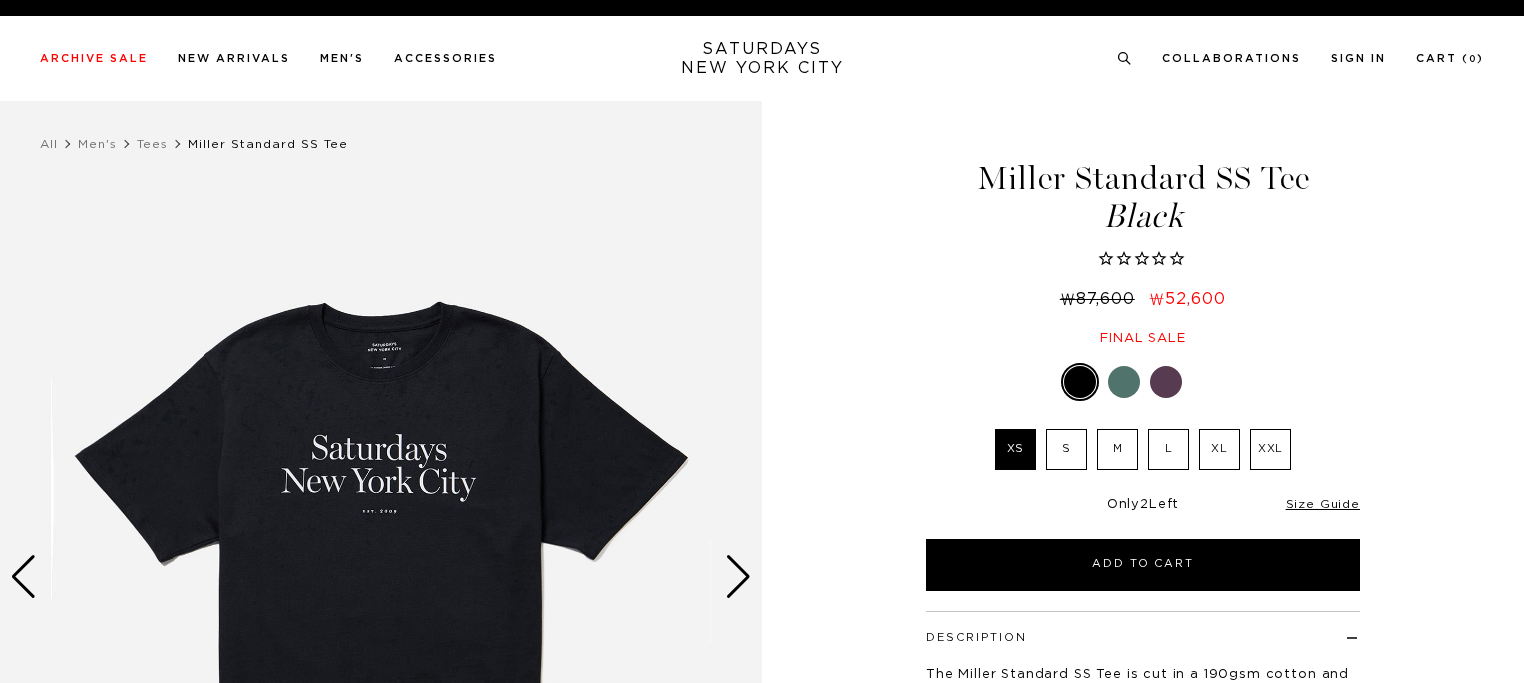 scroll, scrollTop: 0, scrollLeft: 0, axis: both 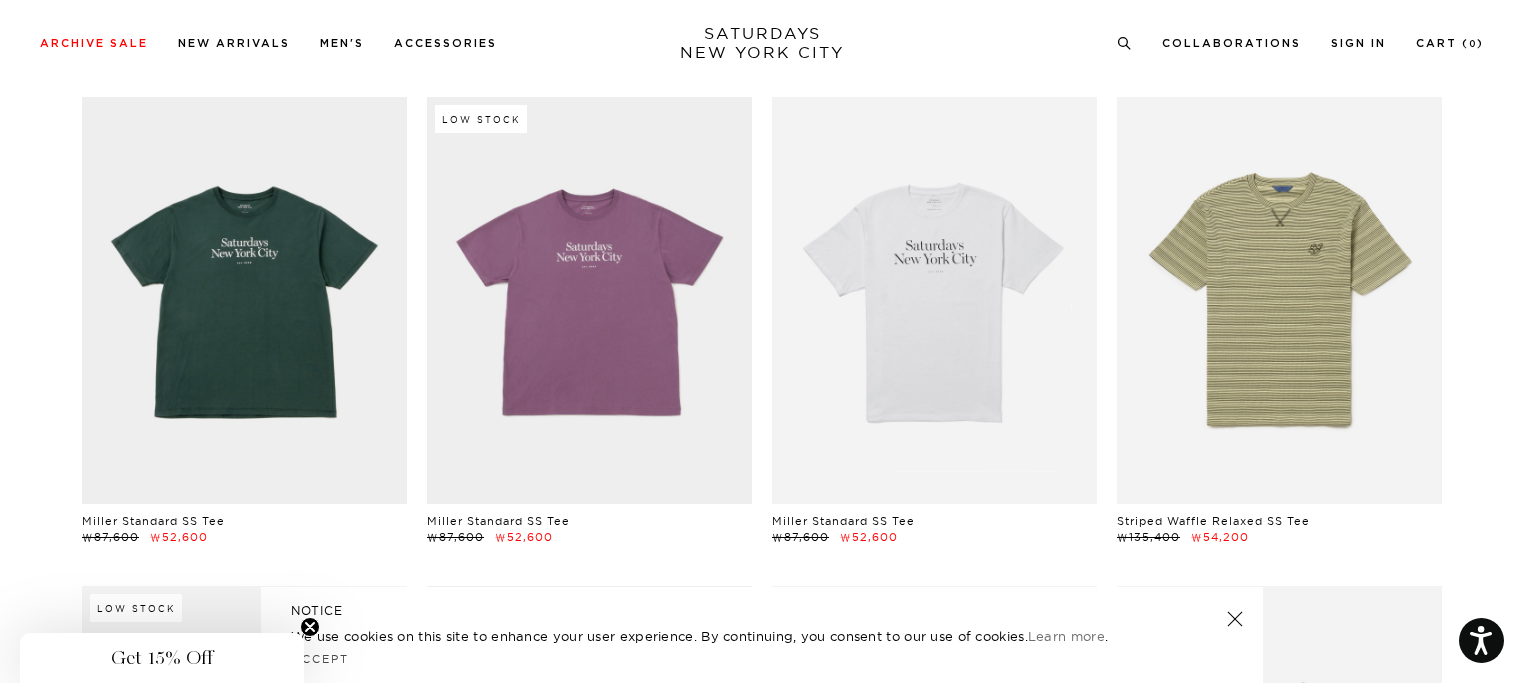 click on "Miller Standard SS Tee   ₩87,600   ₩52,600" at bounding box center [934, 321] 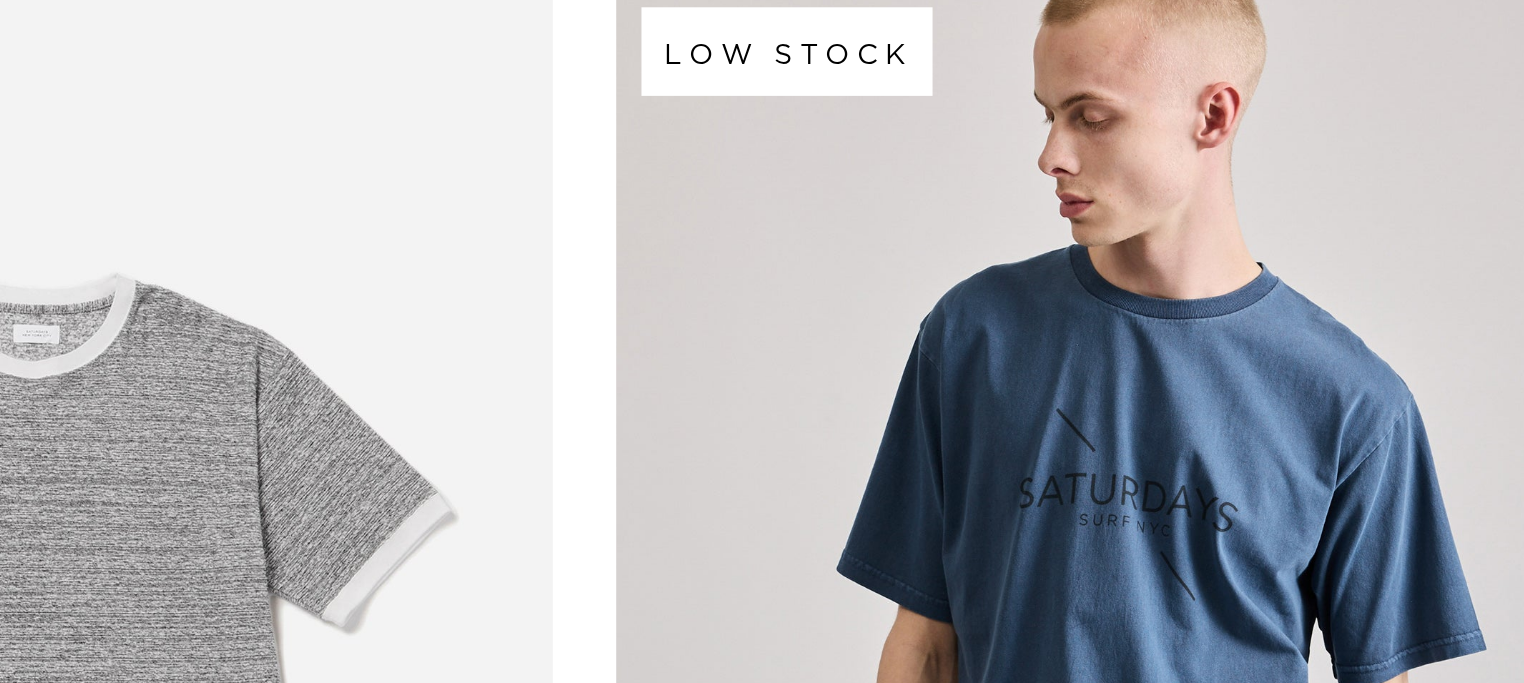 scroll, scrollTop: 852, scrollLeft: 0, axis: vertical 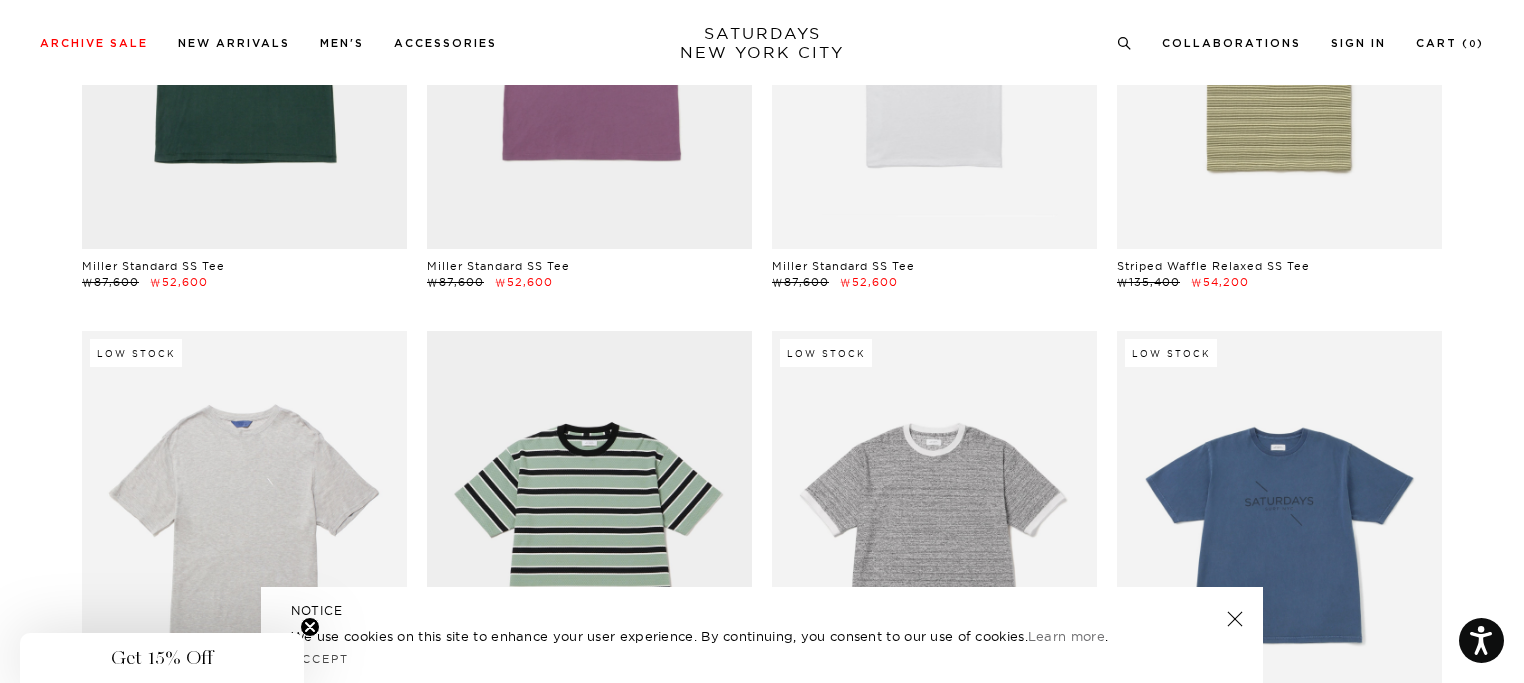 click on "Script Standard SS Tee   ₩87,600   ₩52,600                   Script Standard SS Tee   ₩87,600   ₩52,600                   Script Standard SS Tee   ₩87,600   ₩52,600                   Miller Standard SS Tee   ₩87,600   ₩52,600                   Miller Standard SS Tee   ₩87,600   ₩52,600     Low Stock               Miller Standard SS Tee   ₩87,600   ₩52,600                   Miller Standard SS Tee   ₩87,600   ₩52,600                   Striped Waffle Relaxed SS Tee   ₩135,400   ₩54,200     Low Stock               Merino Jersey Standard SS Tee   ₩151,300   ₩60,600                   Mesh Stripe Relaxed SS Tee   ₩183,100   ₩109,900     Low Stock               Ringer Relaxed SS Tee   ₩135,400   ₩81,200     Low Stock               Pigment Dyed Surf SS Tee   ₩119,500   ₩71,700                   Striped Waffle Relaxed SS Tee   ₩135,400   ₩54,200                   Border Stripe Relaxed SS Tee   ₩135,400" at bounding box center (762, 3015) 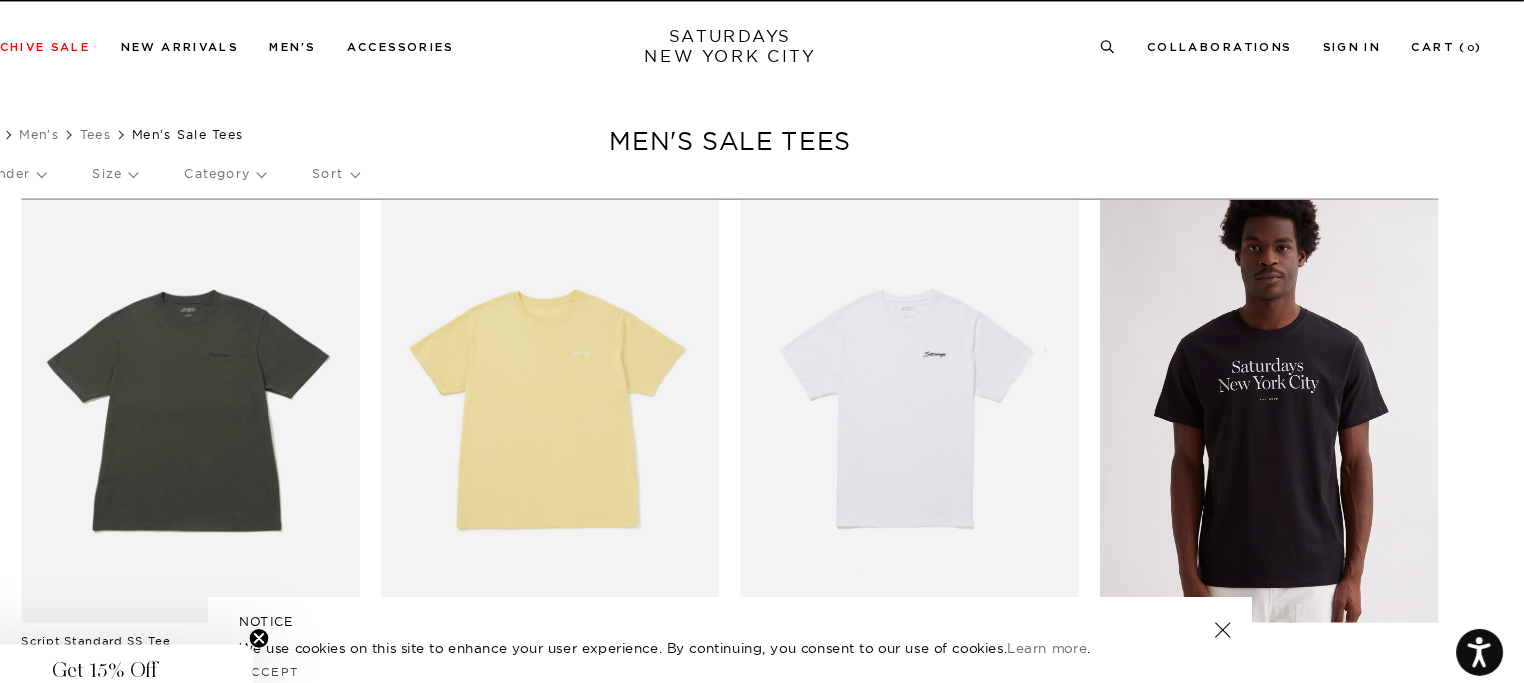 scroll, scrollTop: 0, scrollLeft: 0, axis: both 